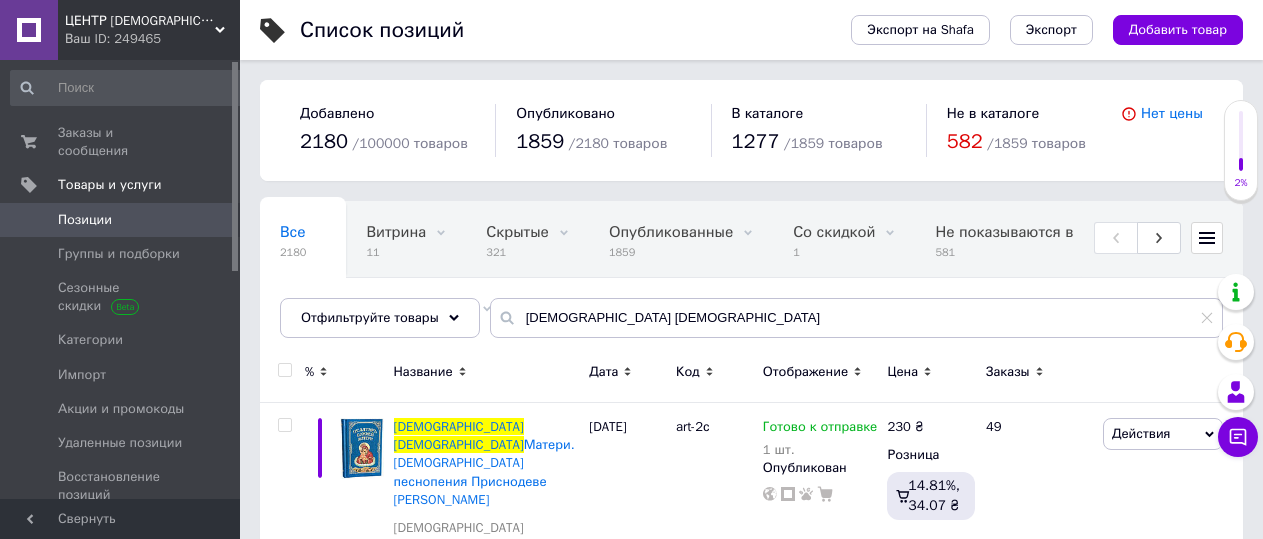 scroll, scrollTop: 0, scrollLeft: 0, axis: both 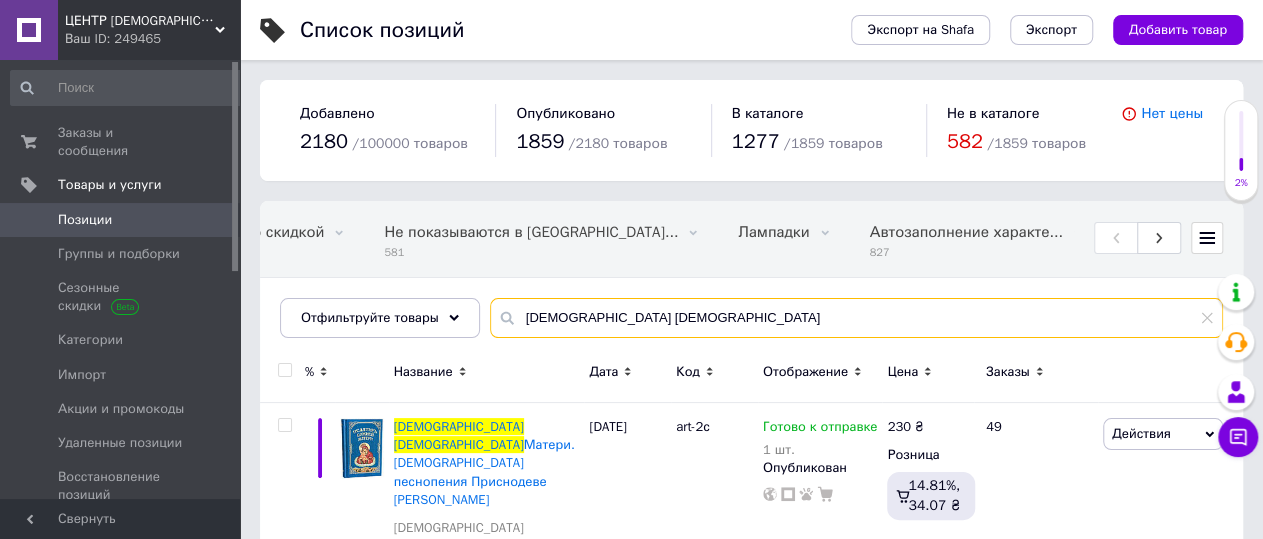 drag, startPoint x: 659, startPoint y: 309, endPoint x: 379, endPoint y: 315, distance: 280.06427 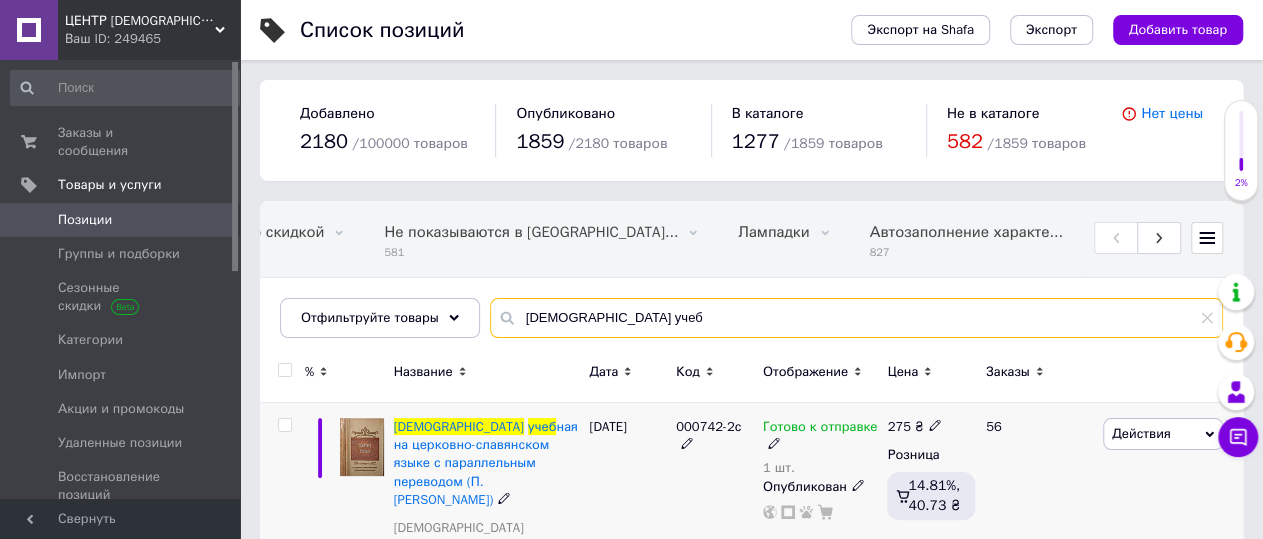 type on "[DEMOGRAPHIC_DATA] учеб" 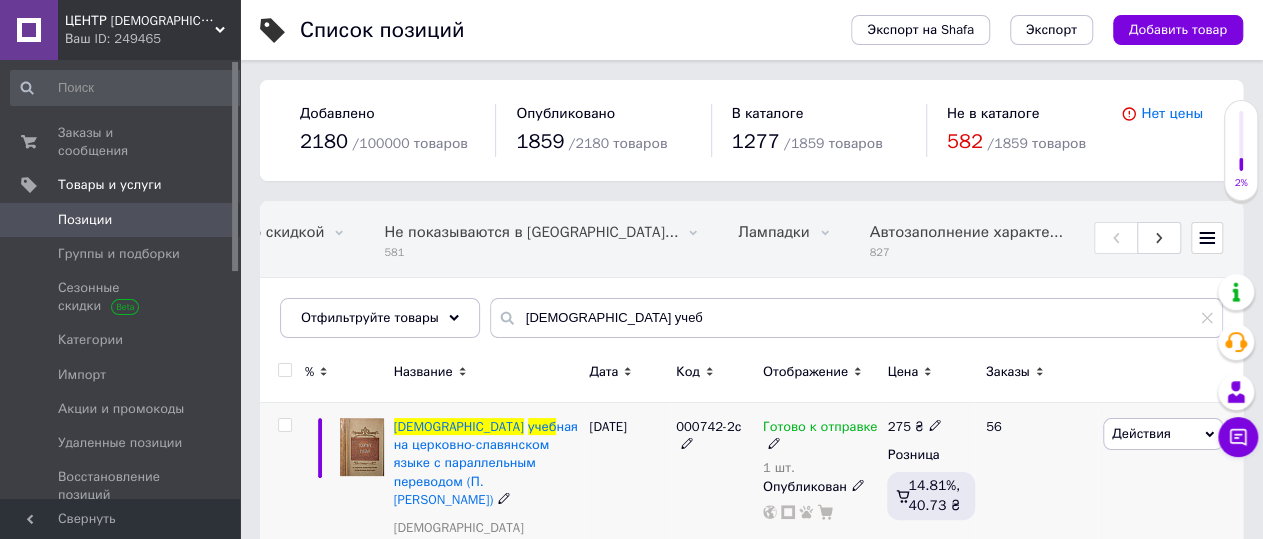 click 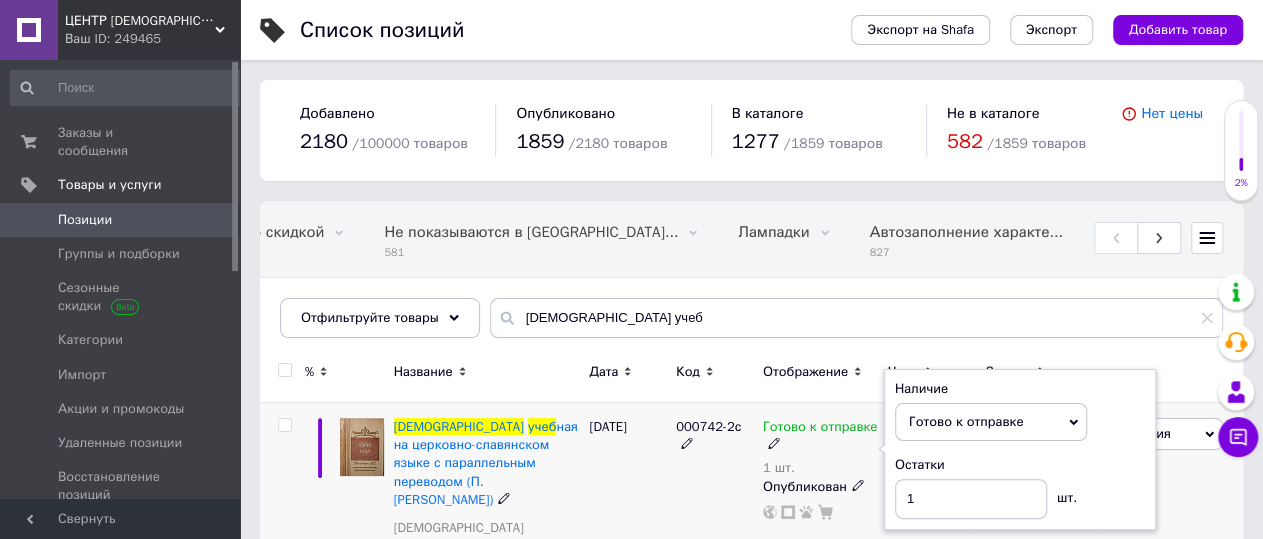 click on "Остатки" at bounding box center (1020, 465) 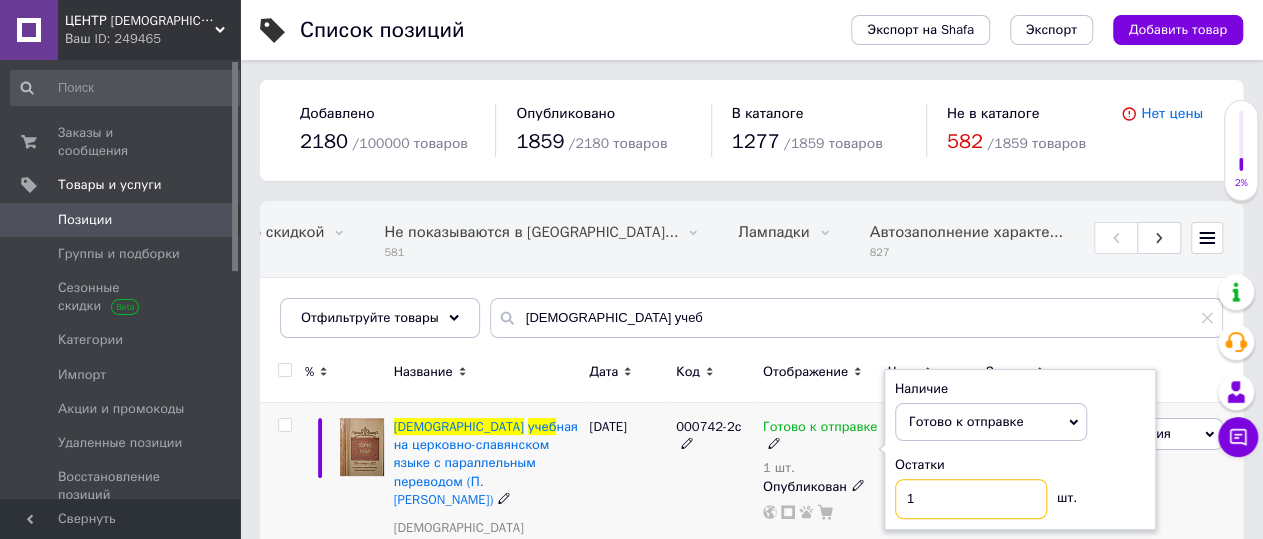drag, startPoint x: 958, startPoint y: 487, endPoint x: 796, endPoint y: 504, distance: 162.88953 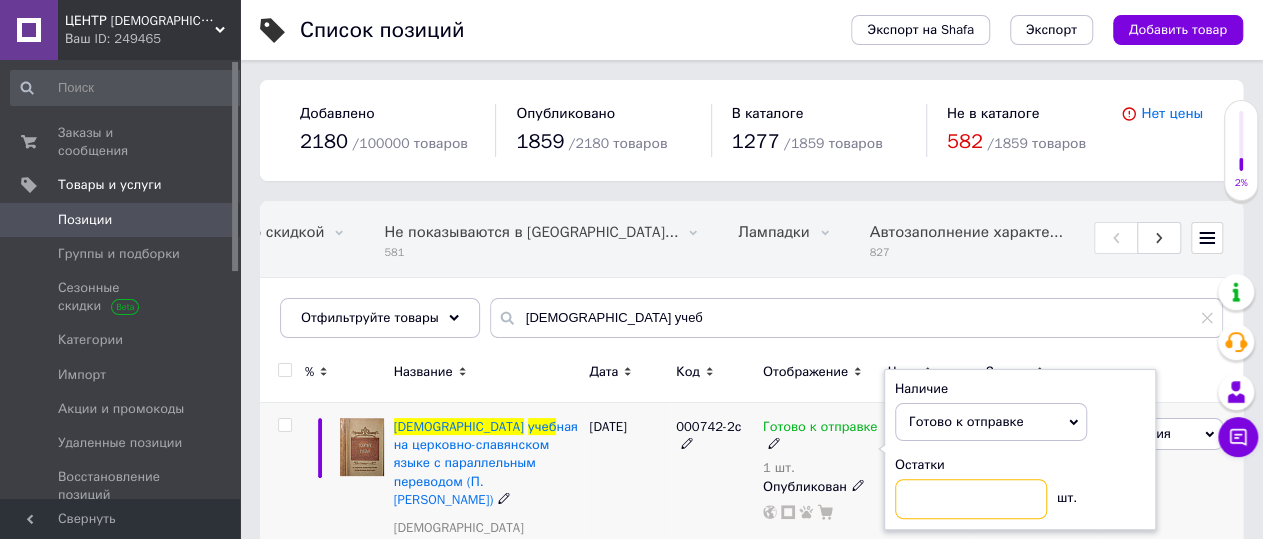 type 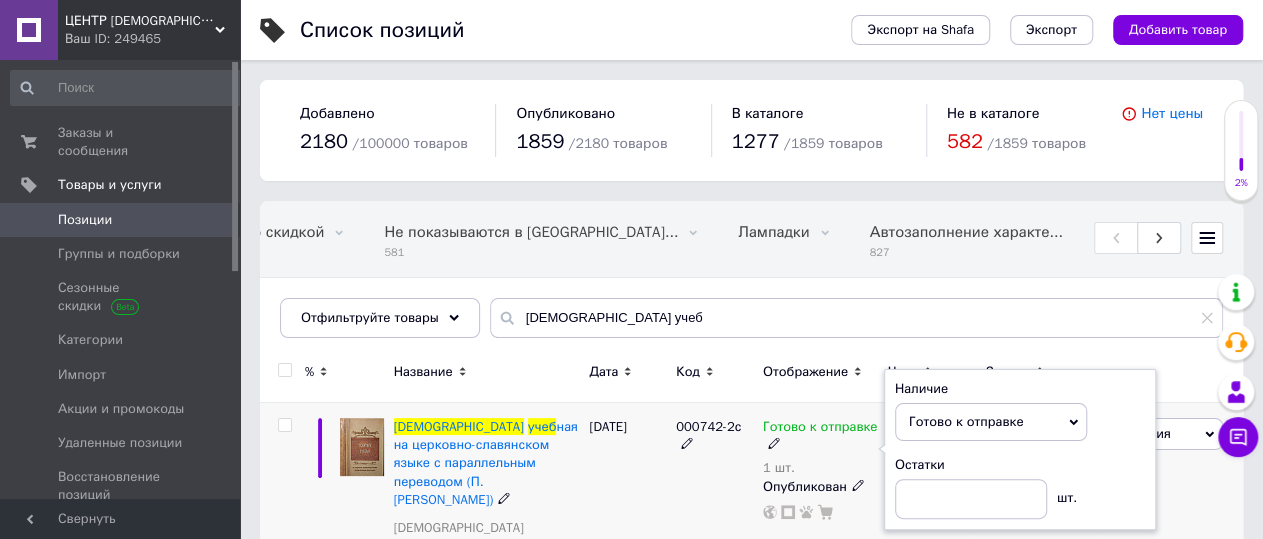 click on "000742-2с" at bounding box center [714, 517] 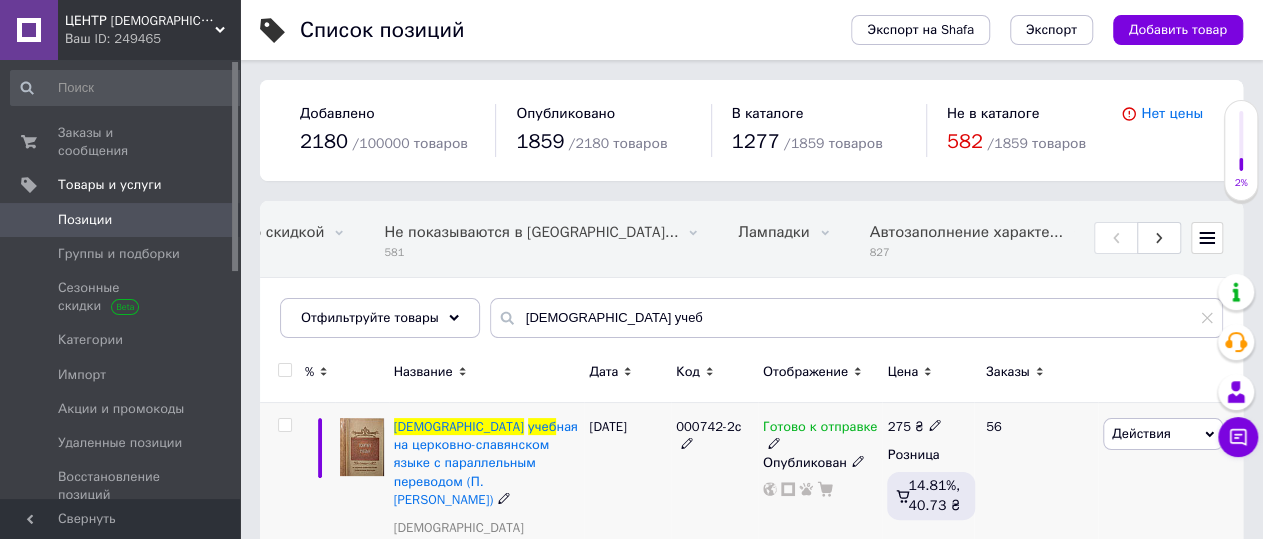 click 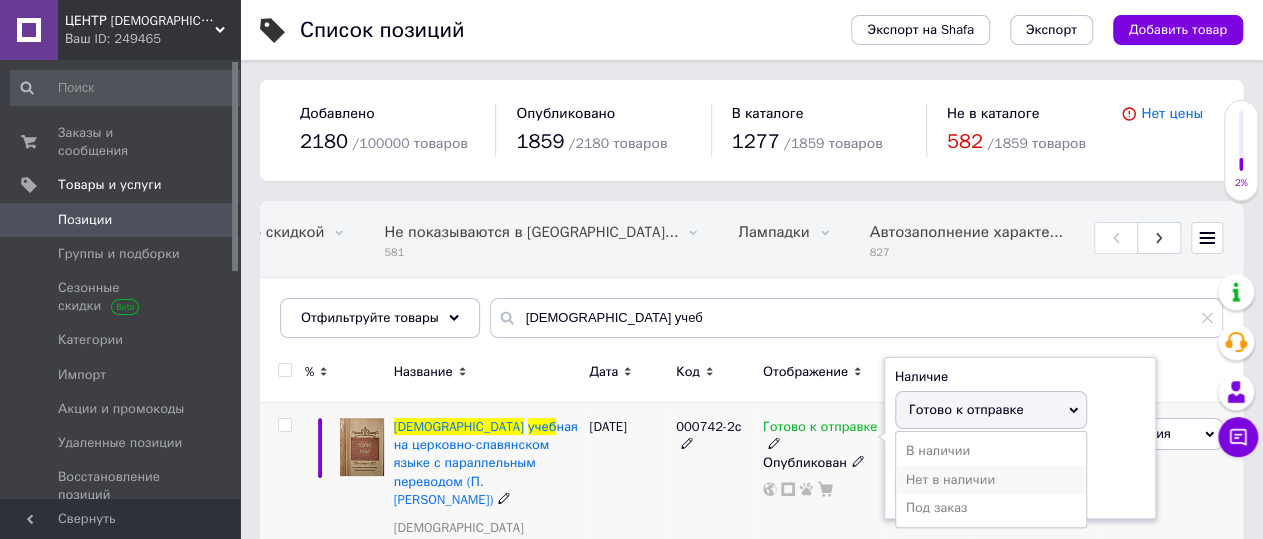 click on "Нет в наличии" at bounding box center (991, 480) 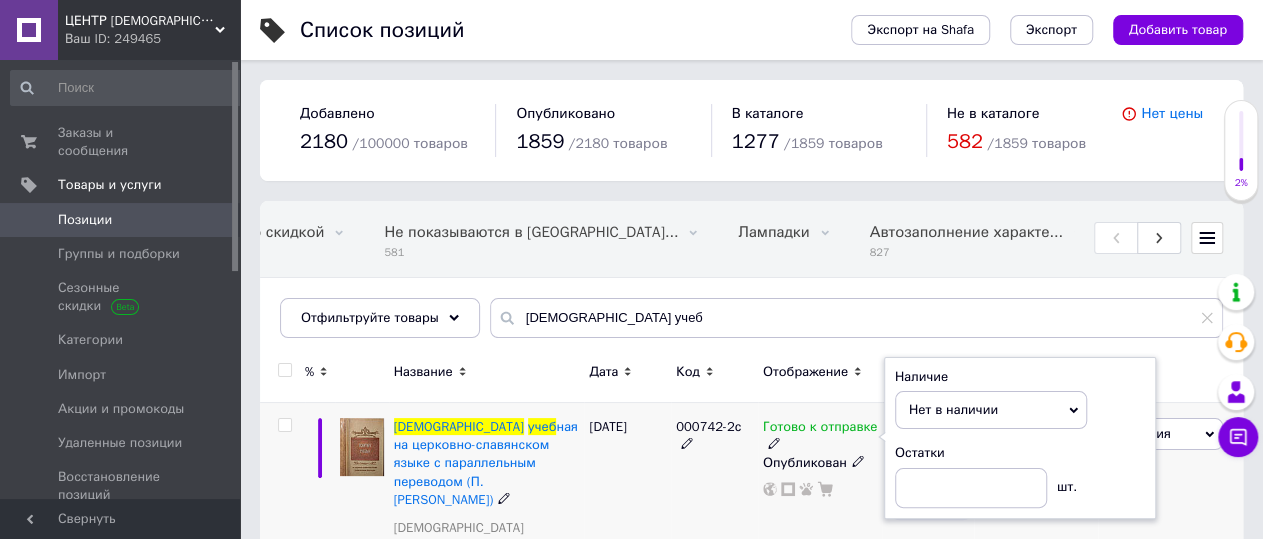 click on "000742-2с" at bounding box center [714, 517] 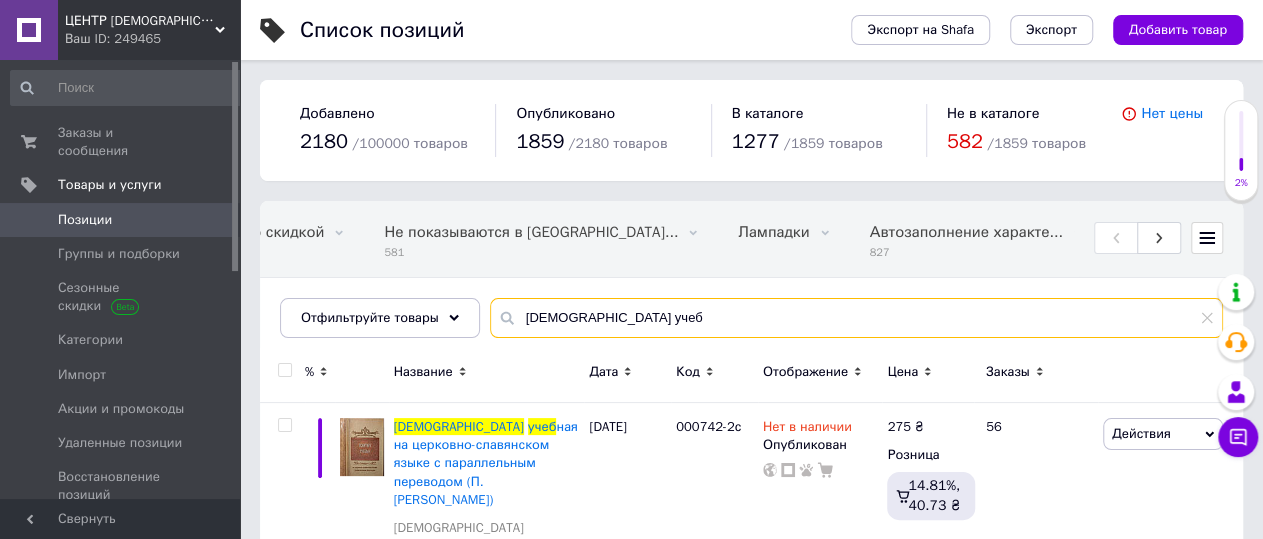 drag, startPoint x: 642, startPoint y: 326, endPoint x: 471, endPoint y: 347, distance: 172.28465 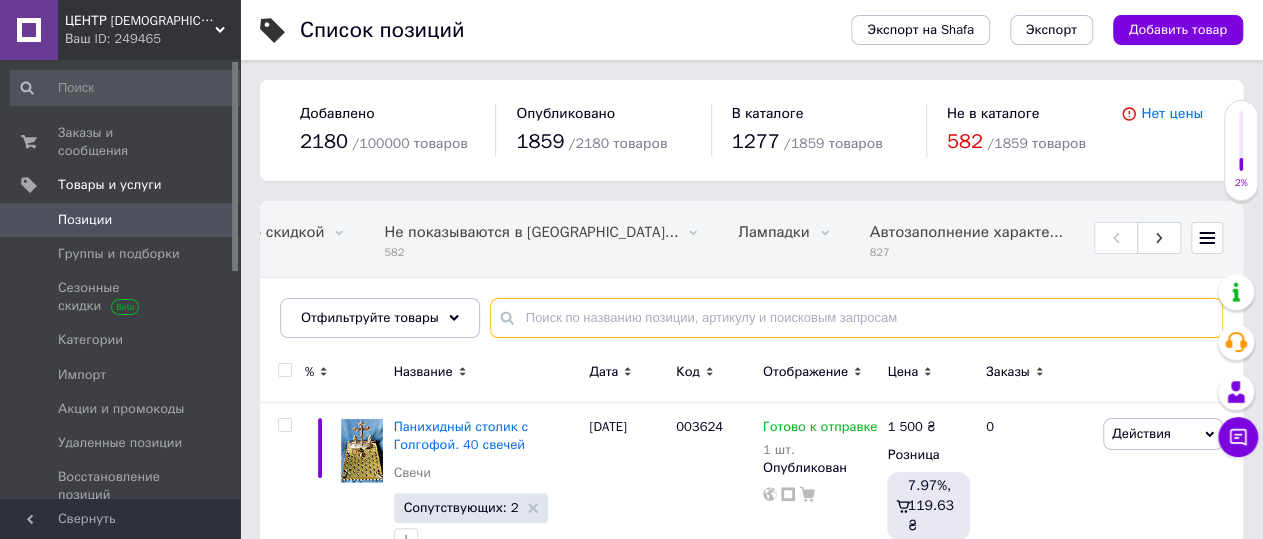 type 